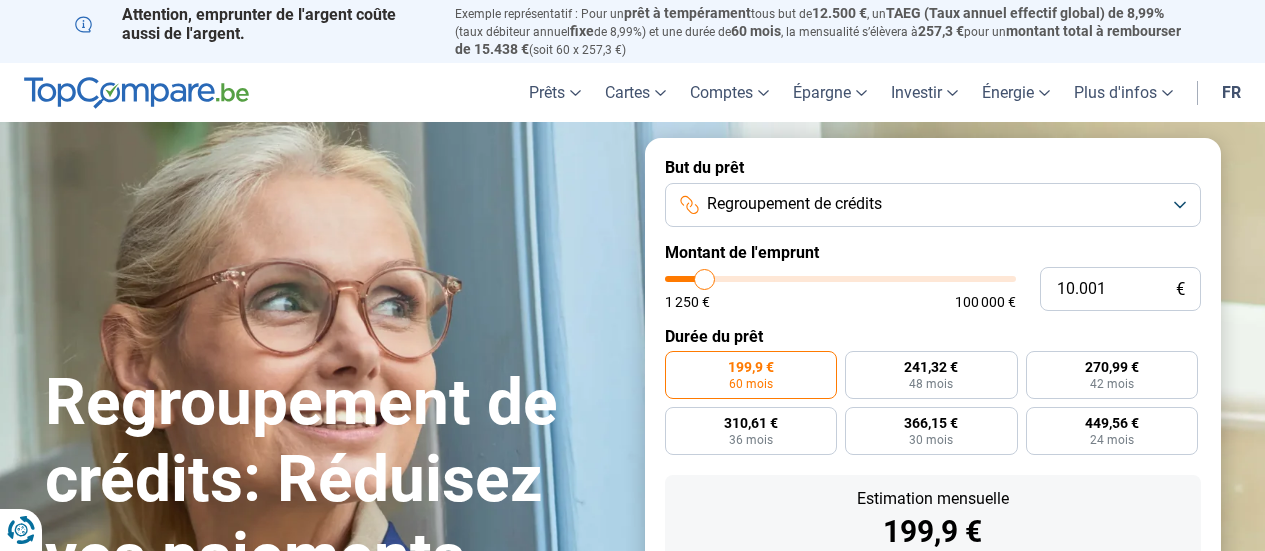 scroll, scrollTop: 0, scrollLeft: 0, axis: both 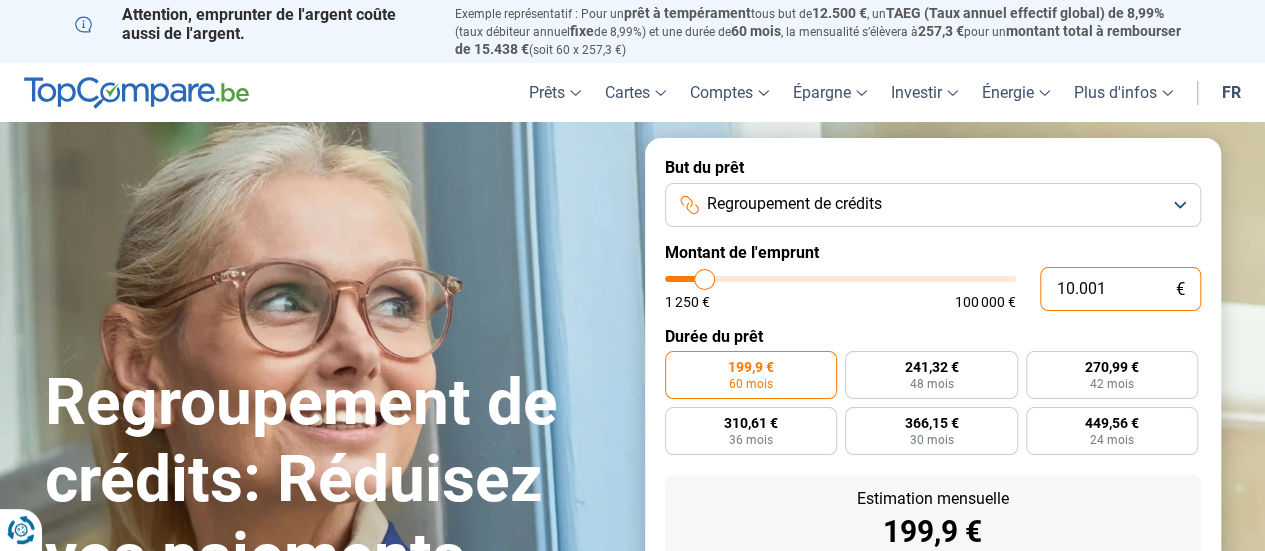 click on "10.001" at bounding box center (1120, 289) 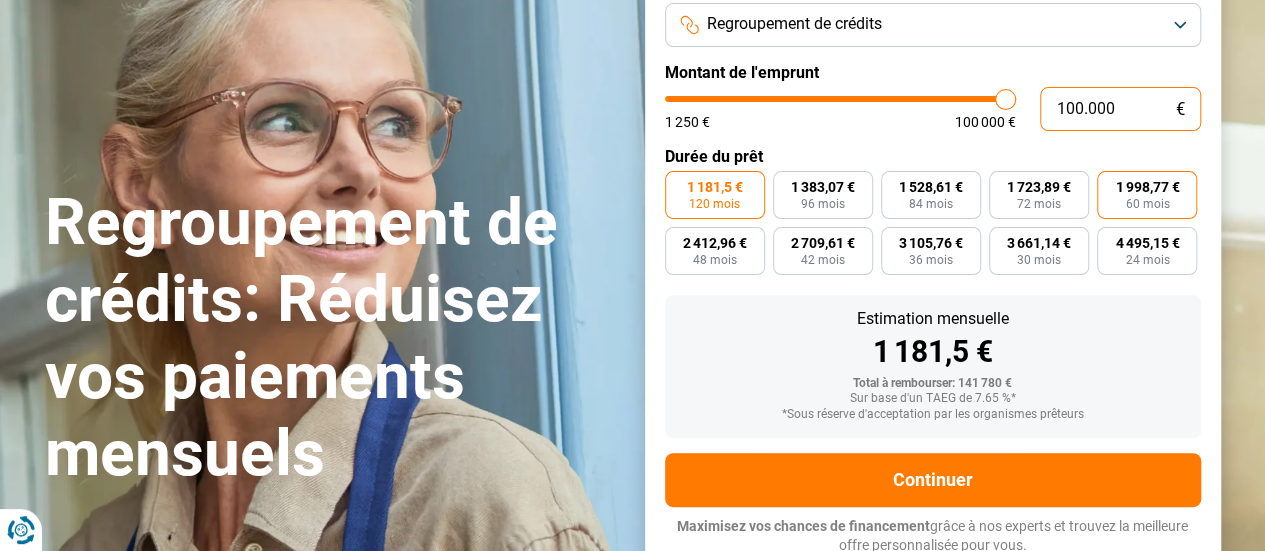 scroll, scrollTop: 187, scrollLeft: 0, axis: vertical 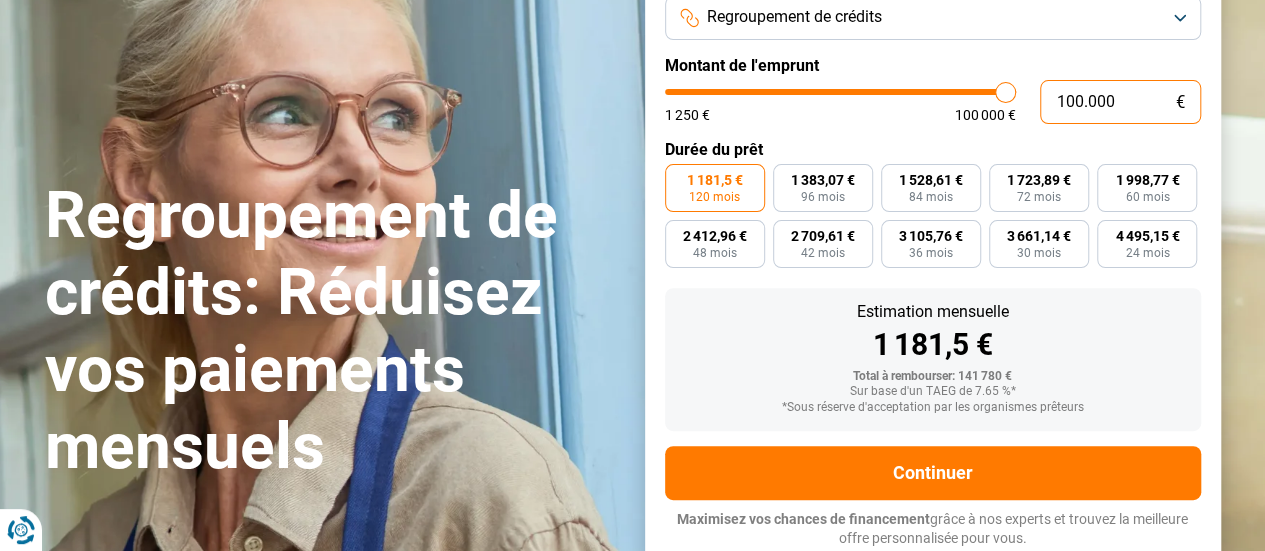 click on "100.000" at bounding box center [1120, 102] 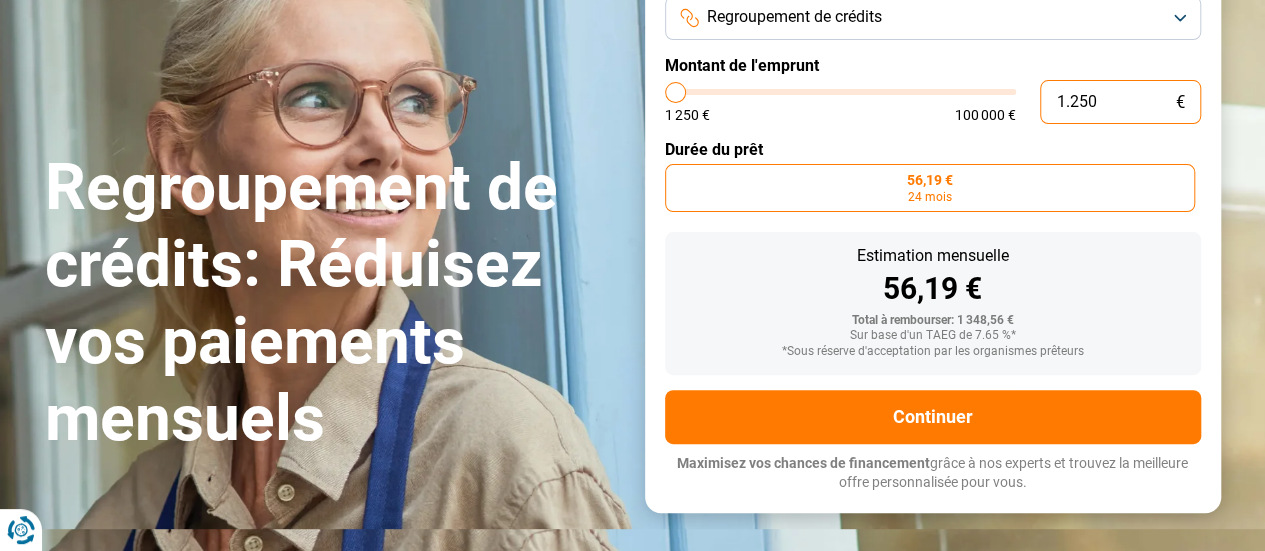 scroll, scrollTop: 131, scrollLeft: 0, axis: vertical 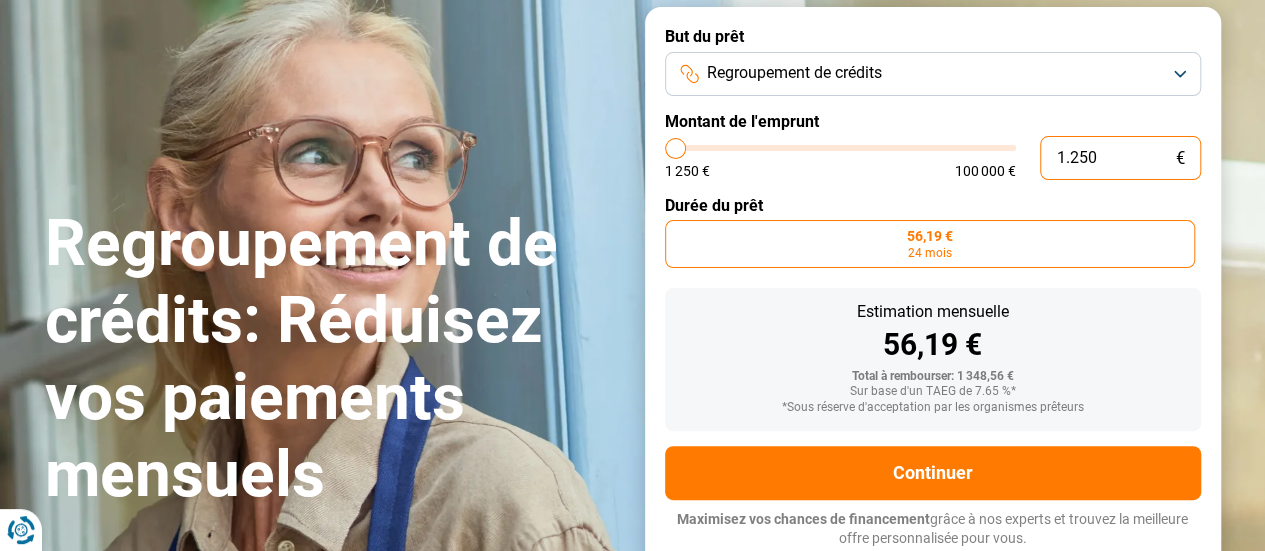 type on "1.250" 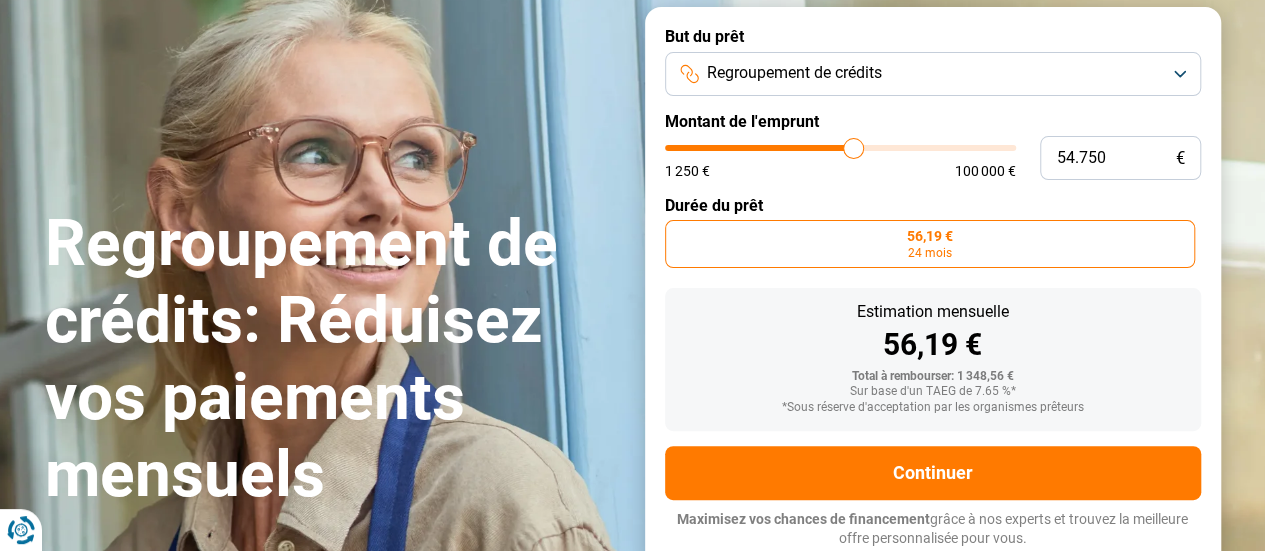 drag, startPoint x: 674, startPoint y: 150, endPoint x: 854, endPoint y: 156, distance: 180.09998 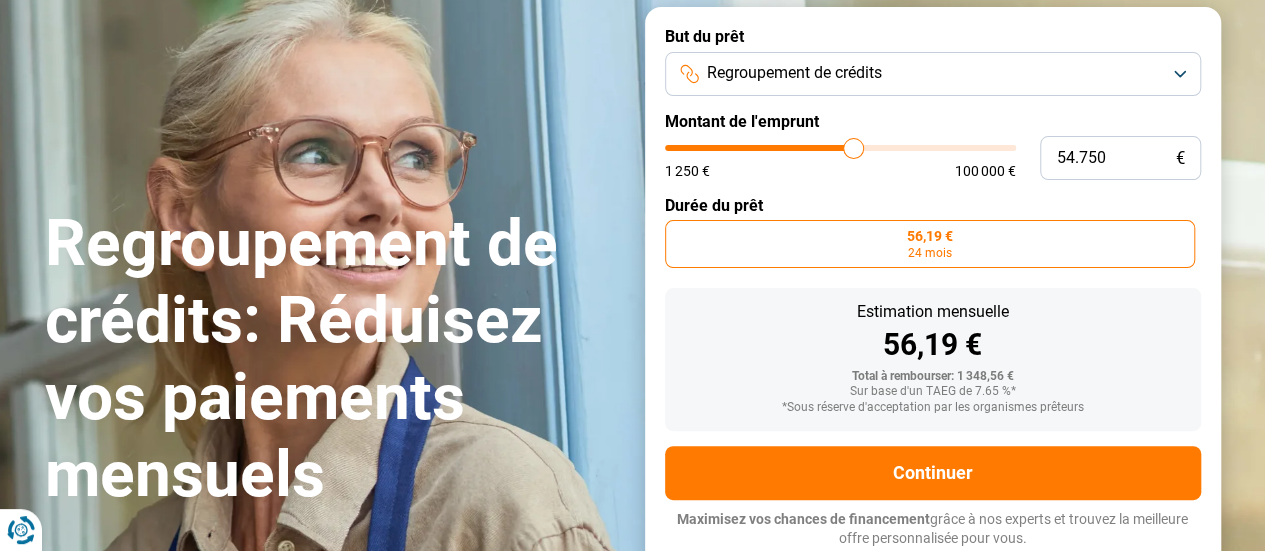 type on "54750" 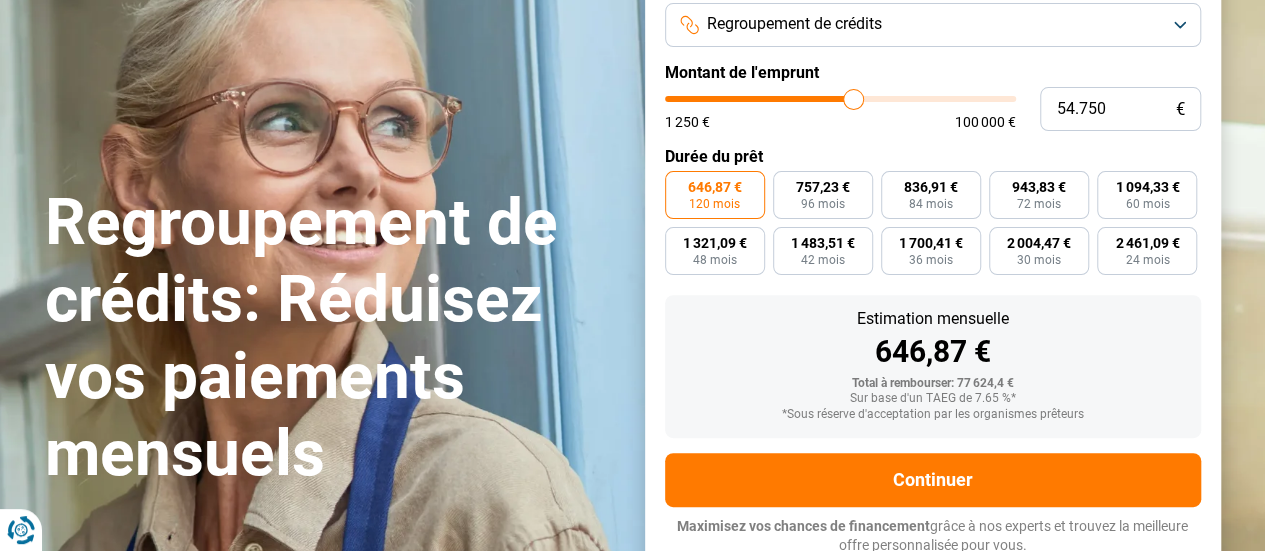 scroll, scrollTop: 187, scrollLeft: 0, axis: vertical 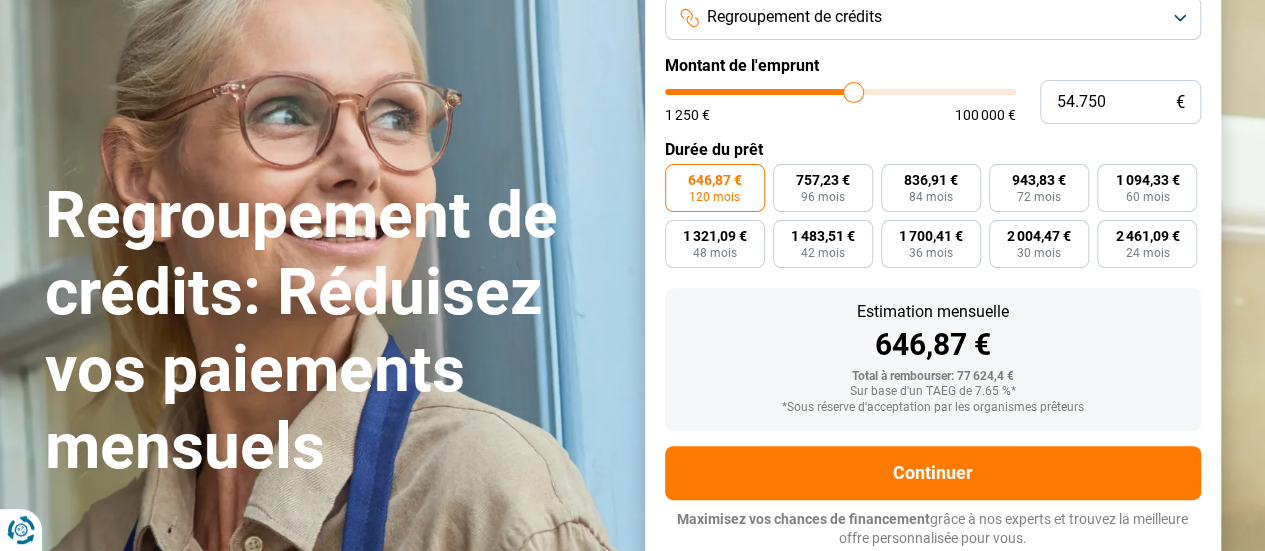 click on "54.750 € 1 250 € 100 000 €" at bounding box center [933, 102] 